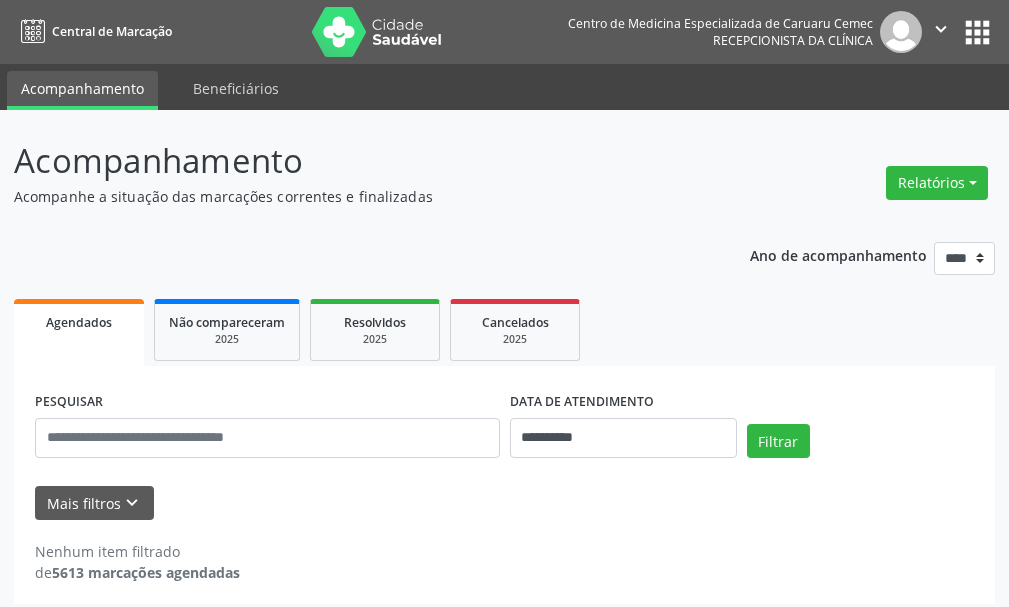 click on "Relatórios" at bounding box center [937, 183] 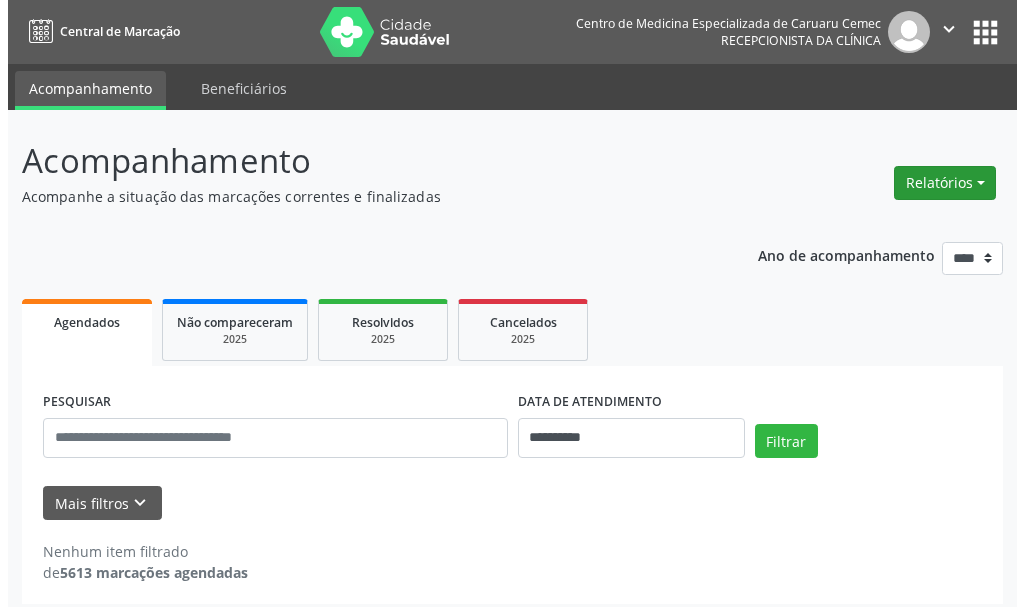 scroll, scrollTop: 0, scrollLeft: 0, axis: both 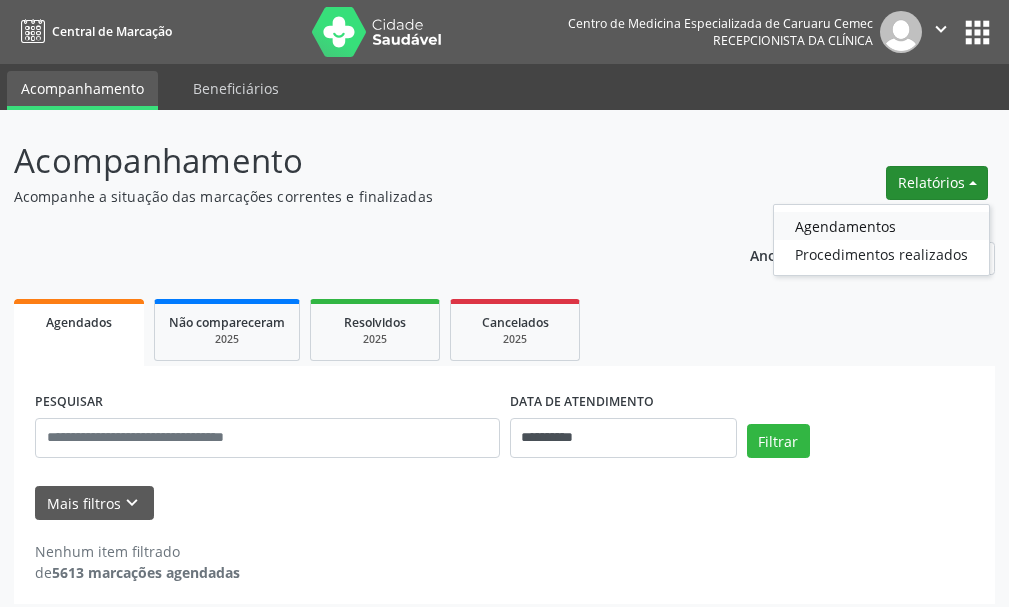 click on "Agendamentos" at bounding box center (881, 226) 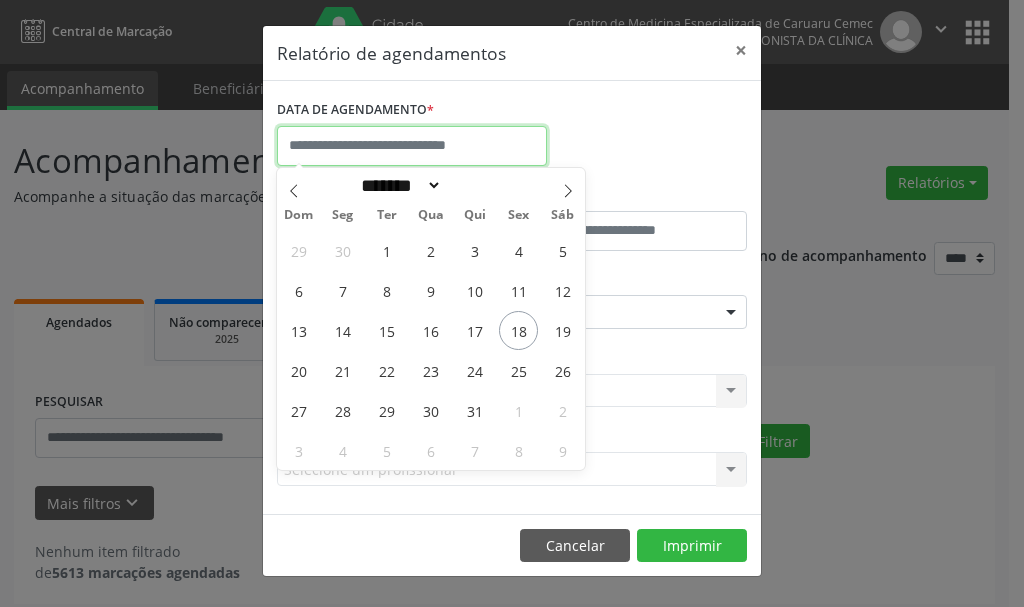 click at bounding box center (412, 146) 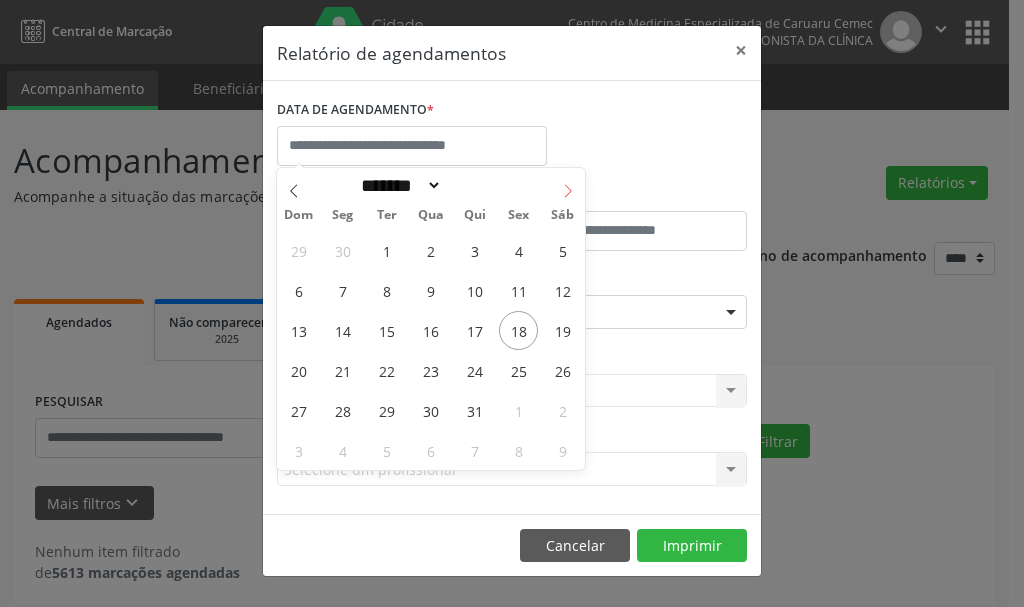 click 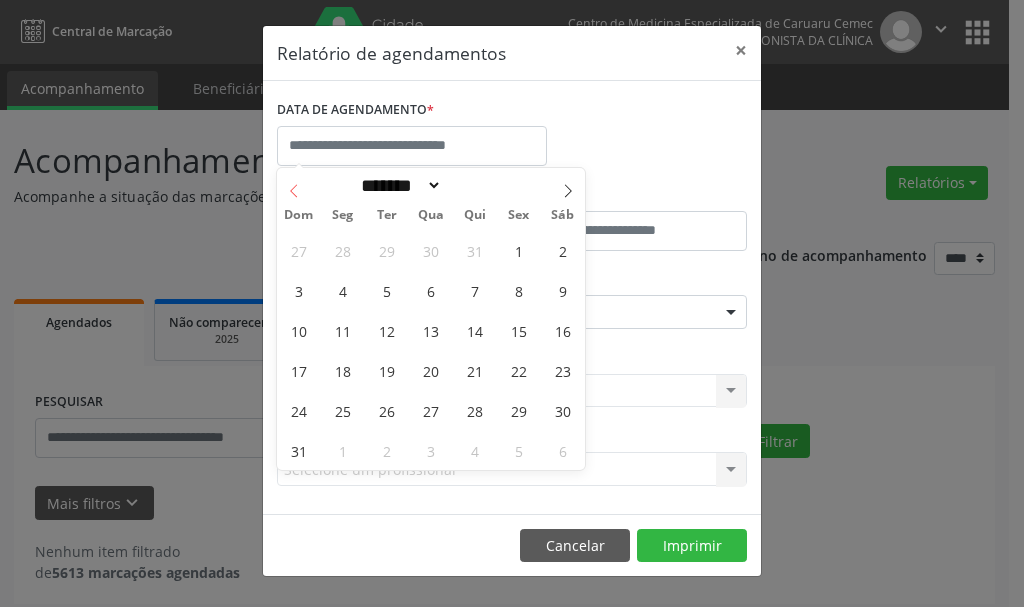 click 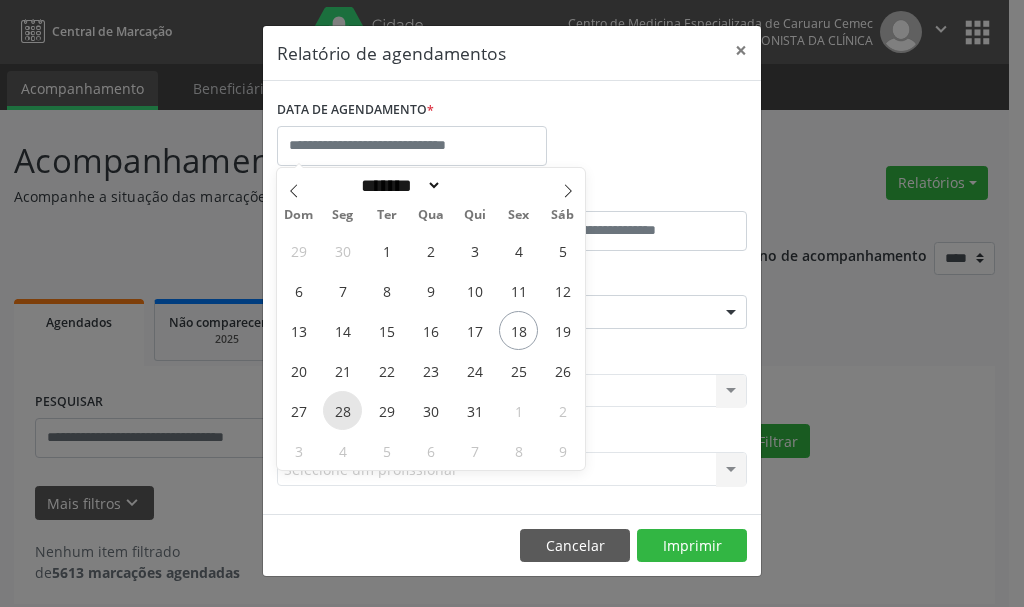 click on "28" at bounding box center [342, 410] 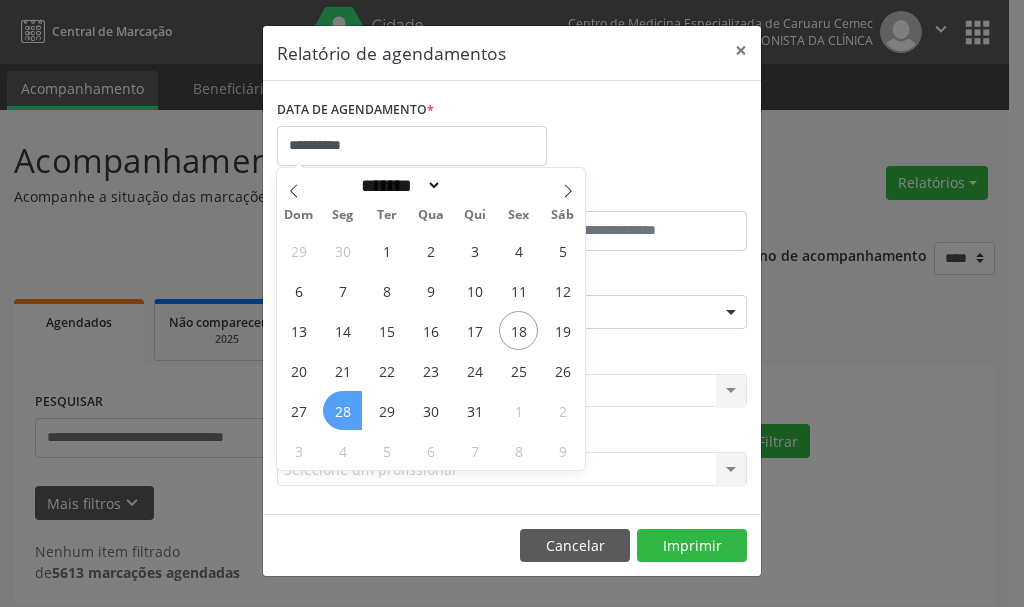 click on "28" at bounding box center [342, 410] 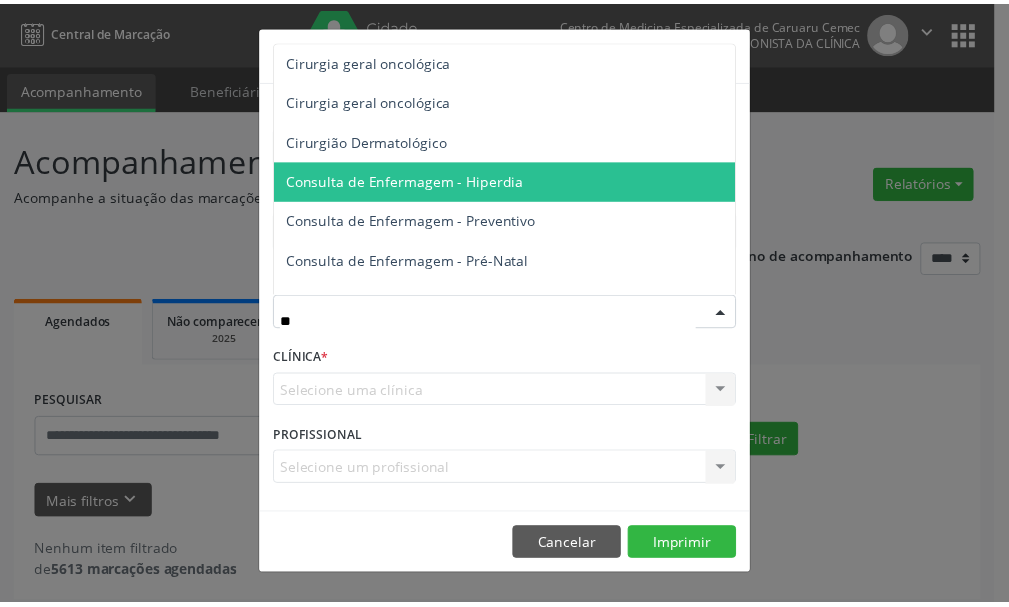 scroll, scrollTop: 0, scrollLeft: 0, axis: both 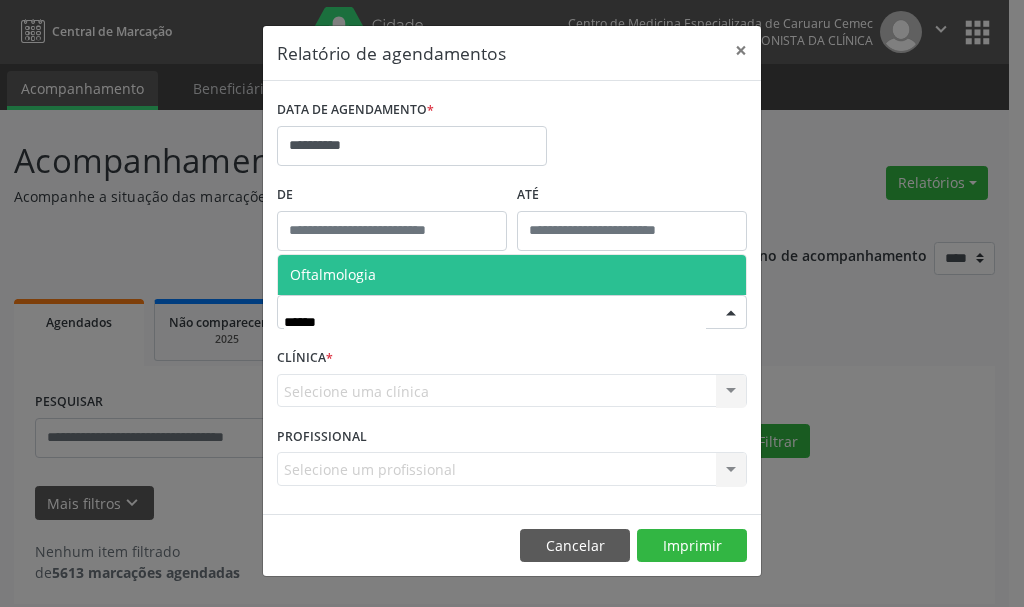 type on "*******" 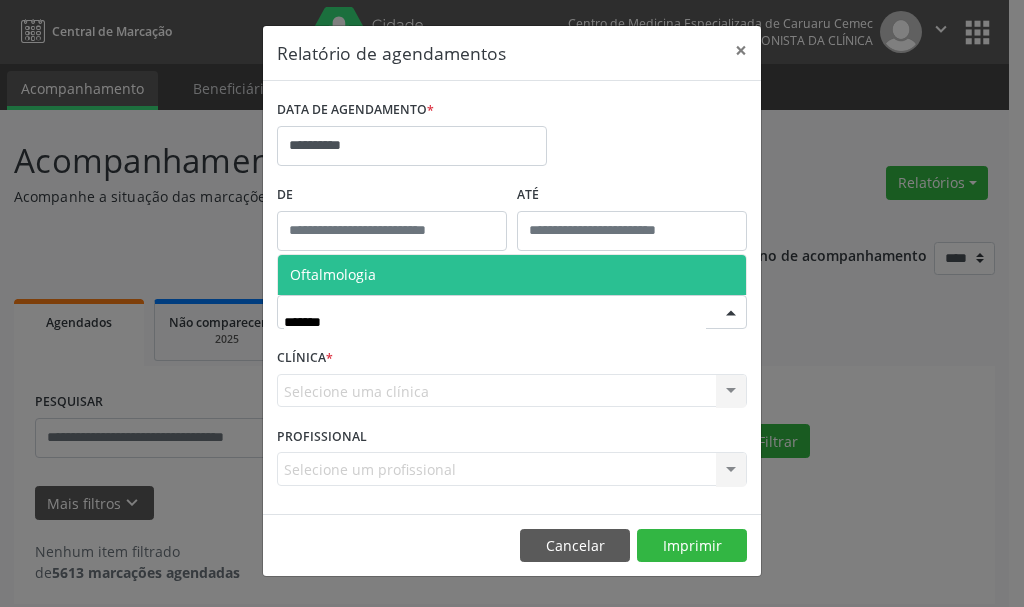 click on "Oftalmologia" at bounding box center [333, 274] 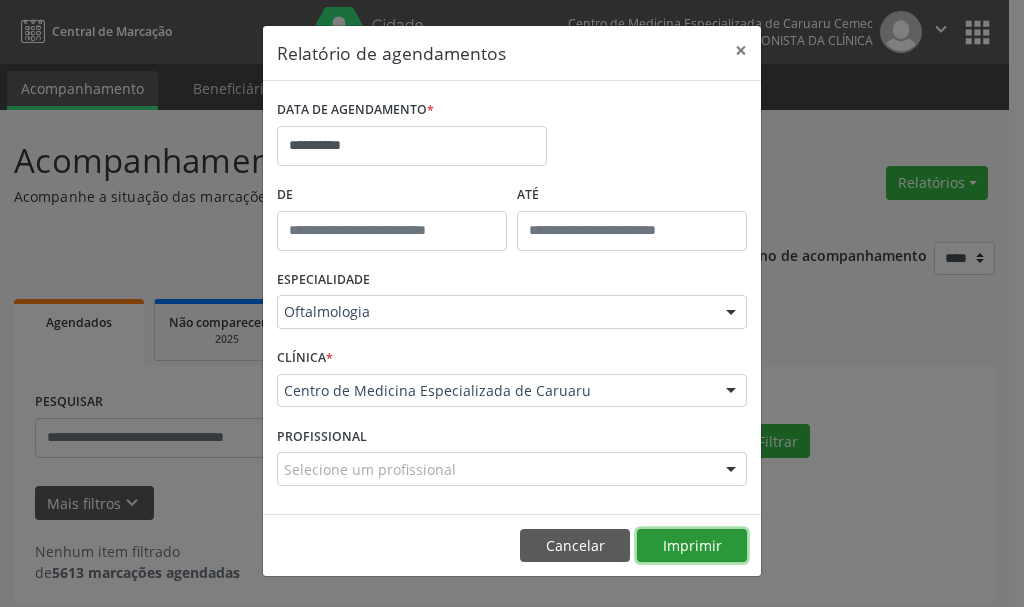 click on "Imprimir" at bounding box center (692, 546) 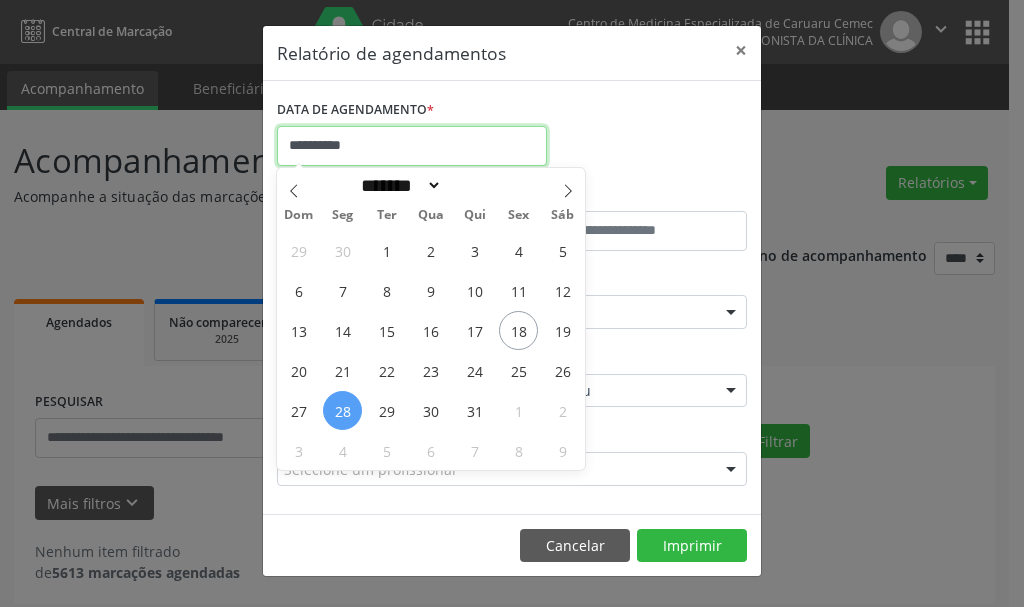 click on "**********" at bounding box center [412, 146] 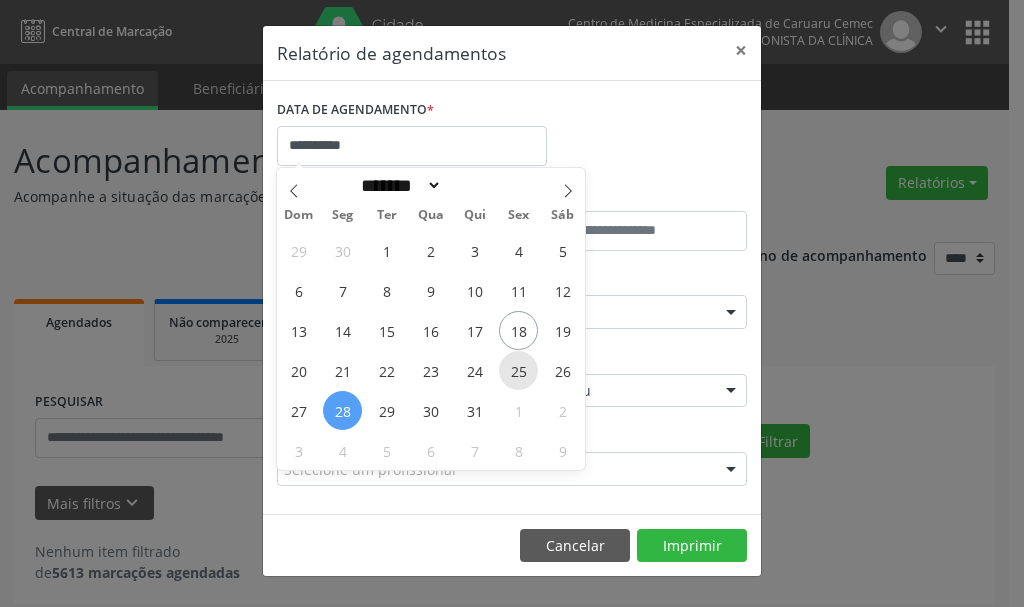 click on "25" at bounding box center [518, 370] 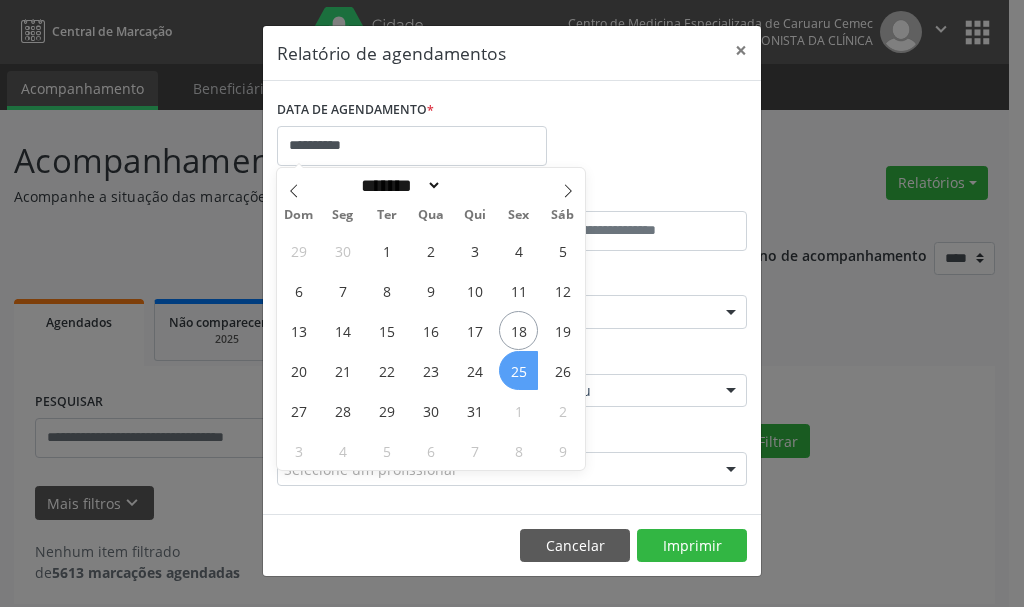 click on "25" at bounding box center [518, 370] 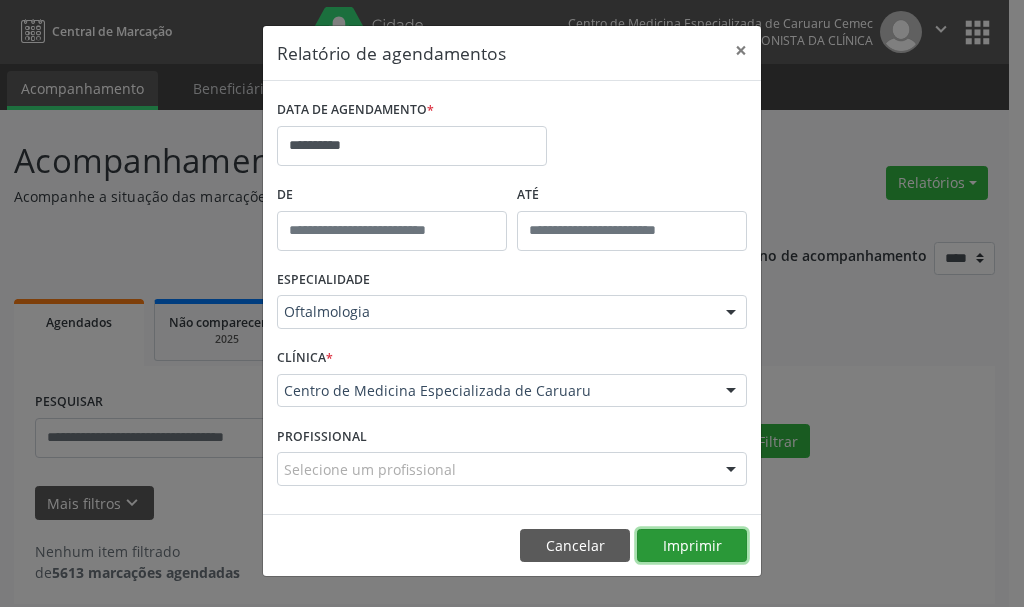 click on "Imprimir" at bounding box center (692, 546) 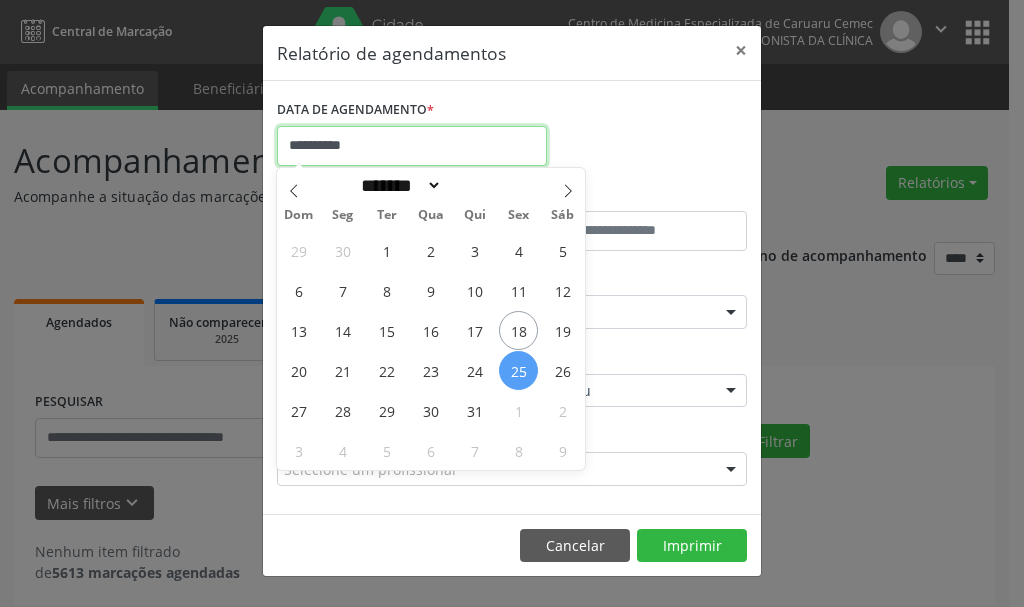 click on "**********" at bounding box center [412, 146] 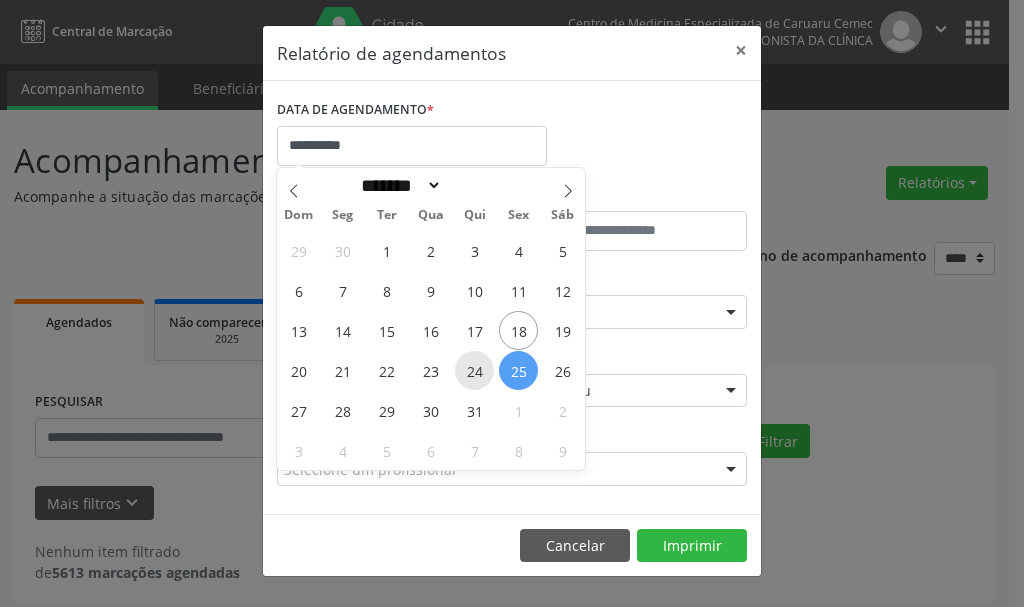 click on "24" at bounding box center [474, 370] 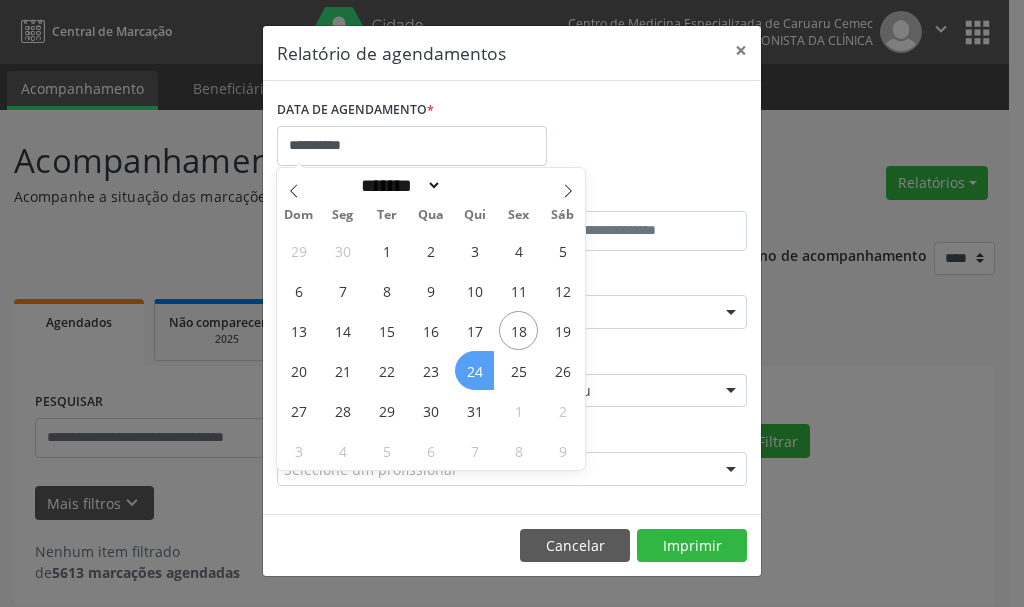 click on "24" at bounding box center (474, 370) 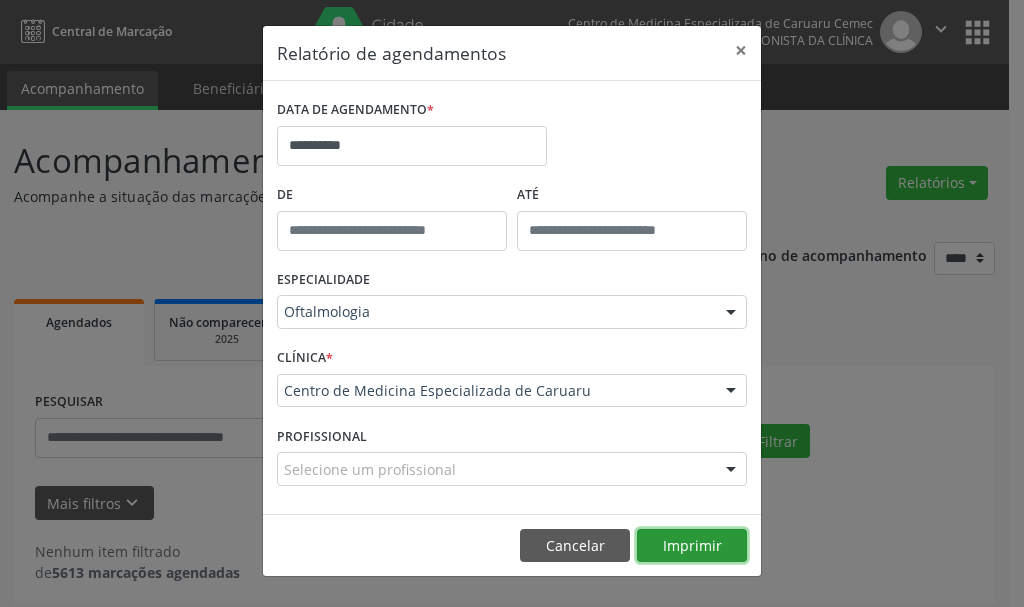 click on "Imprimir" at bounding box center [692, 546] 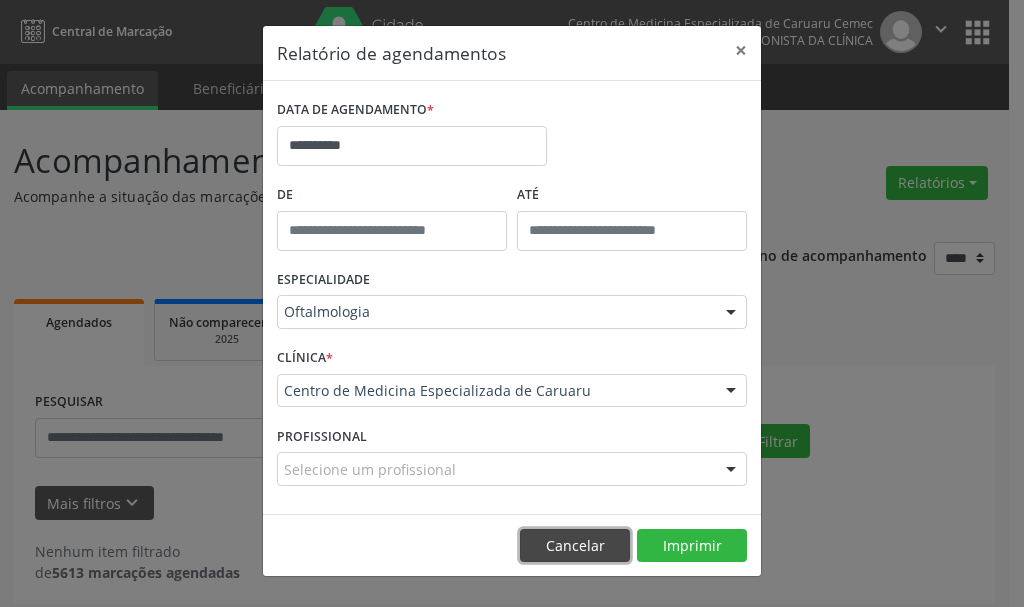 click on "Cancelar" at bounding box center [575, 546] 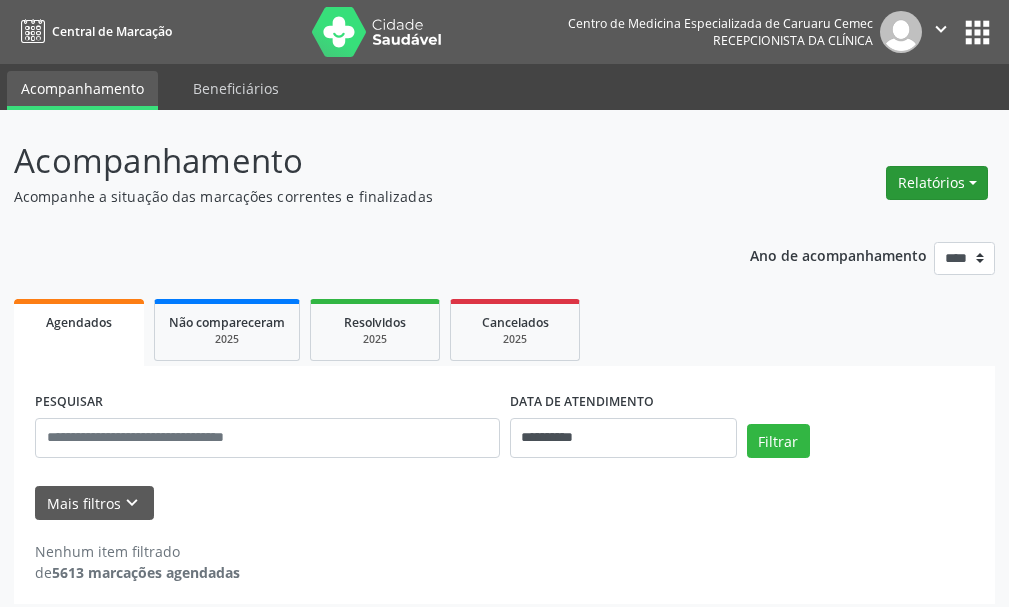click on "Relatórios" at bounding box center (937, 183) 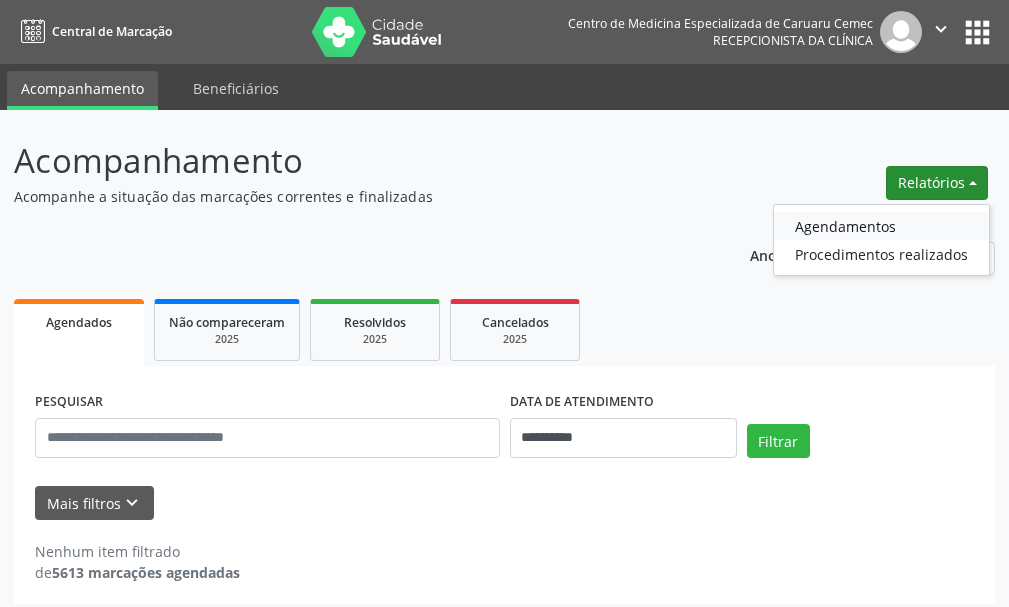click on "Agendamentos" at bounding box center (881, 226) 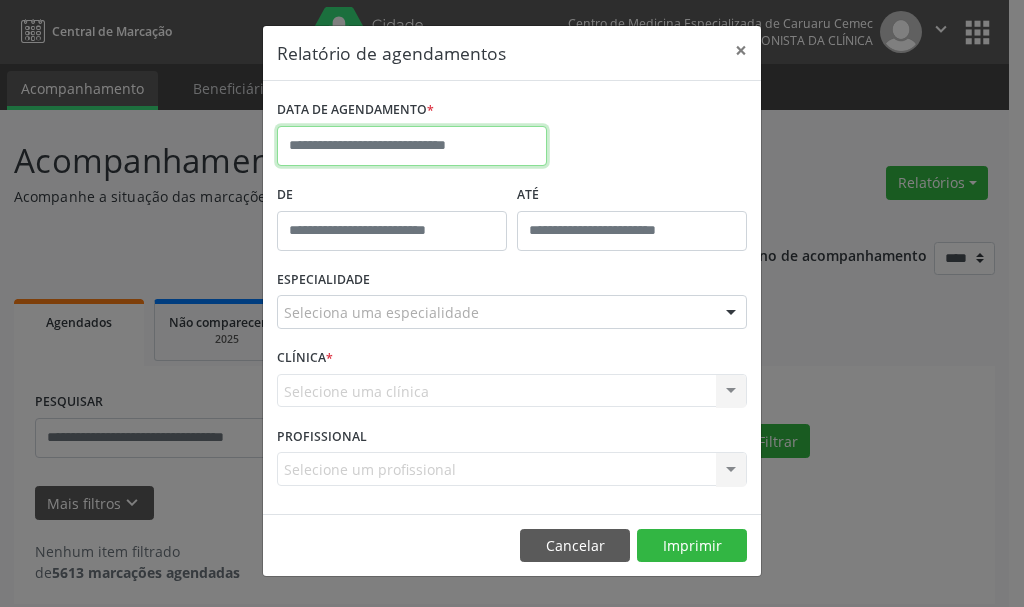 click at bounding box center [412, 146] 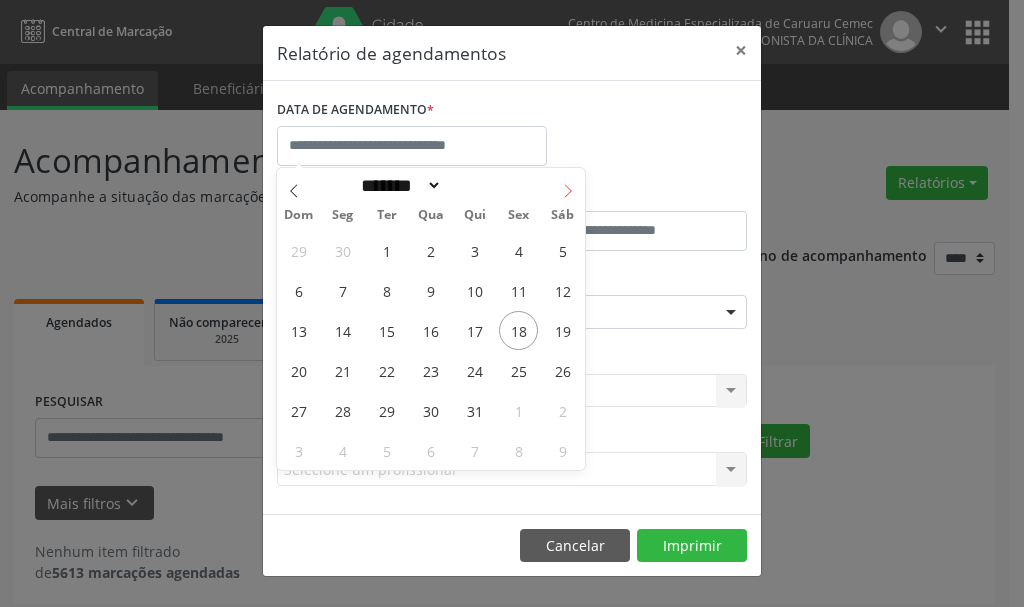 click 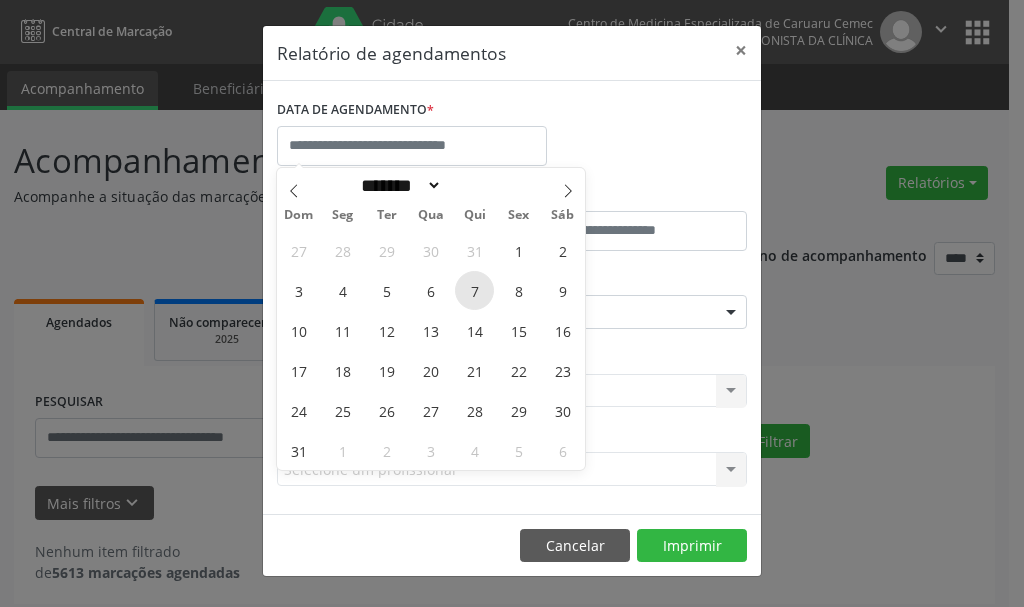 click on "7" at bounding box center [474, 290] 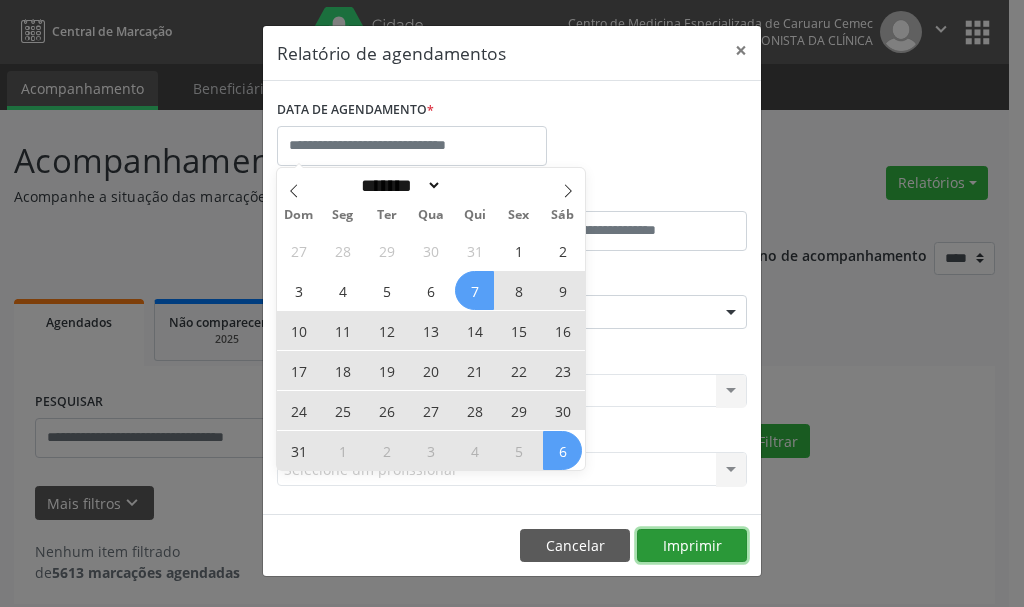 click on "Imprimir" at bounding box center [692, 546] 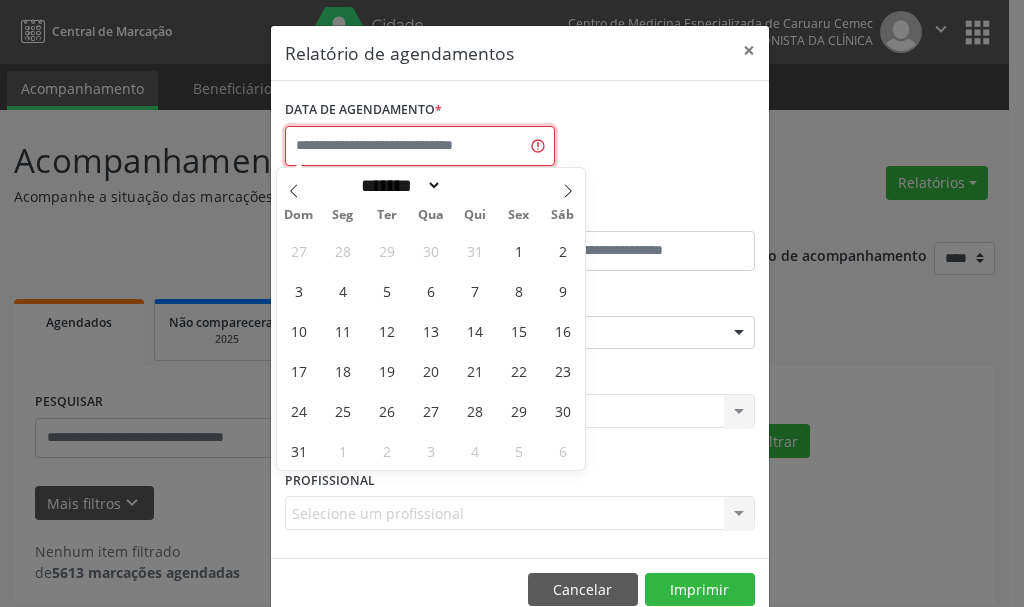 click at bounding box center [420, 146] 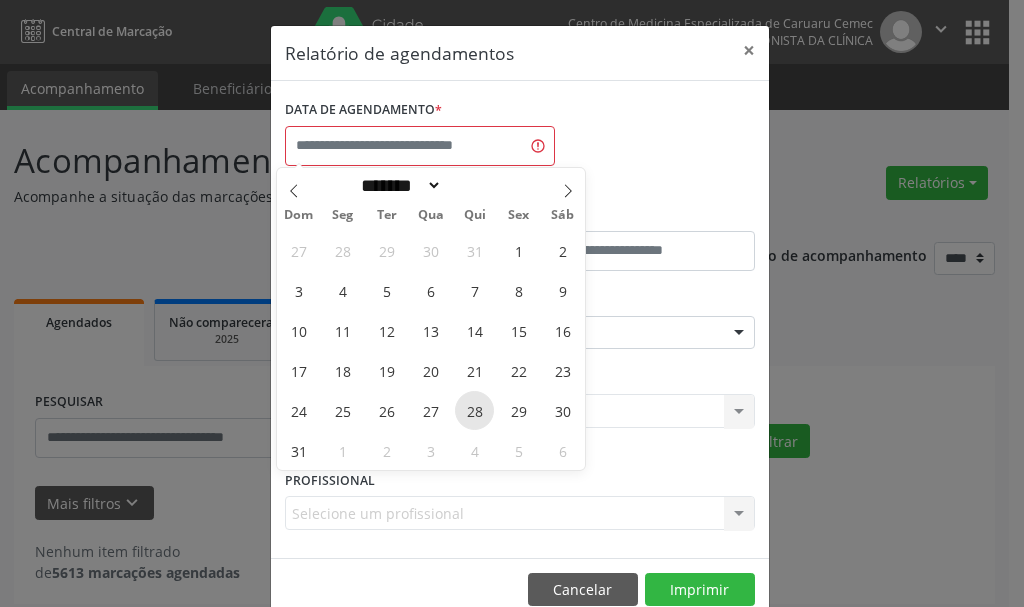 click on "28" at bounding box center (474, 410) 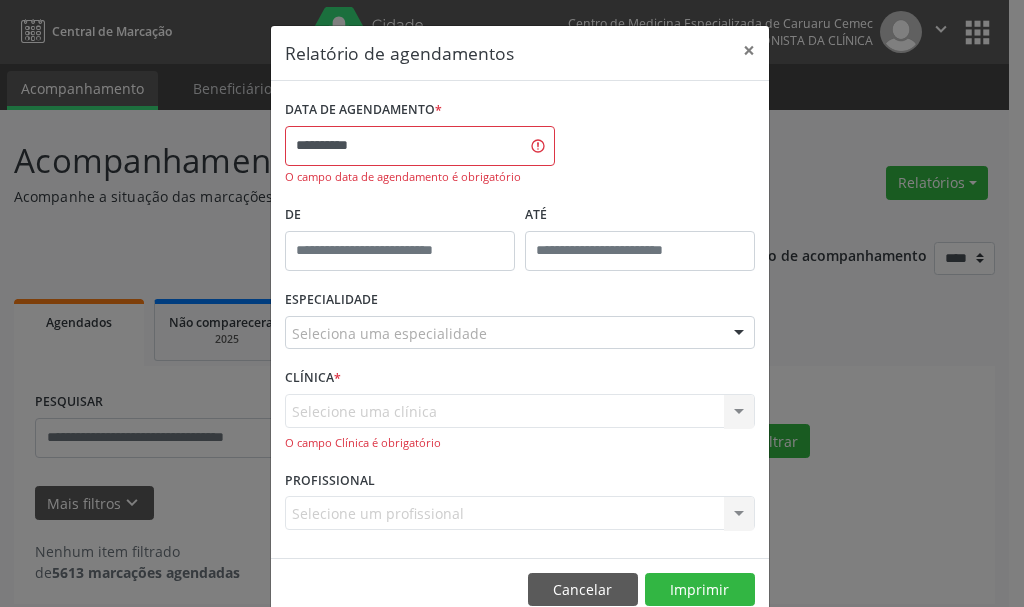 click on "ESPECIALIDADE
Seleciona uma especialidade
Todas as especialidades   Alergologia   Angiologia   Arritmologia   Cardiologia   Cirurgia Abdominal   Cirurgia Bariatrica   Cirurgia Cabeça e Pescoço   Cirurgia Cardiaca   Cirurgia Geral   Cirurgia Ginecologica   Cirurgia Mastologia Oncologica   Cirurgia Pediatrica   Cirurgia Plastica   Cirurgia Toracica   Cirurgia geral oncológica   Cirurgia geral oncológica   Cirurgião Dermatológico   Clinica Geral   Clinica Medica   Consulta de Enfermagem - Hiperdia   Consulta de Enfermagem - Preventivo   Consulta de Enfermagem - Pré-Natal   Consulta de Enfermagem - Puericultura   Dermatologia   Endocinologia   Endocrino Diabetes   Endocrinologia   Fisioterapia   Fisioterapia Cirurgica   Fonoaudiologia   Gastro/Hepato   Gastroenterologia   Gastropediatria   Geriatria   Ginecologia   Gnecologia   Hebiatra   Hematologia   Hepatologia   Inf.Inf - Infectologista   Infectologia Pediátrica   Mastologia       Medicina da Dor" at bounding box center [520, 324] 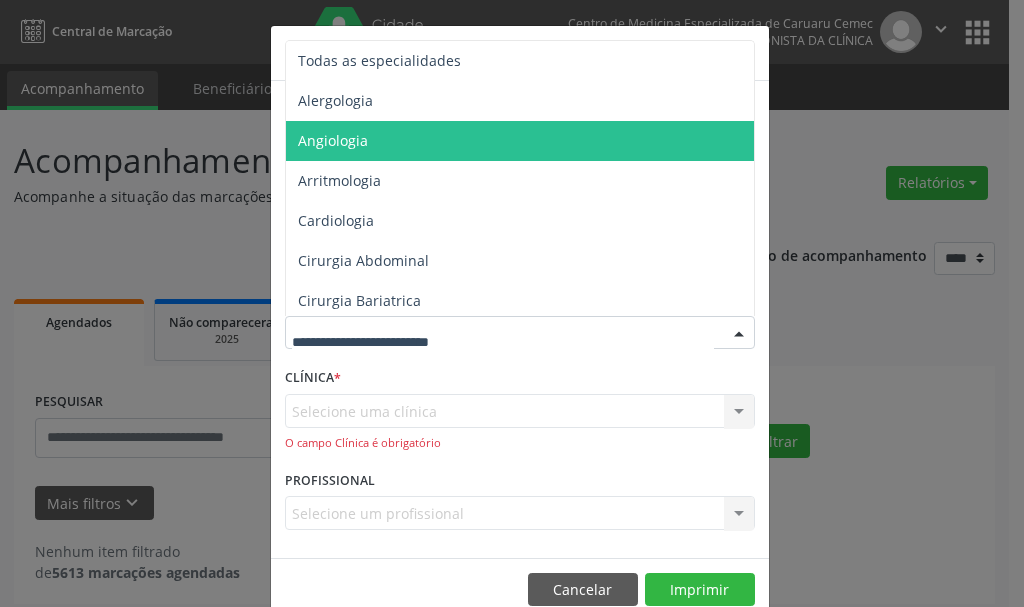 drag, startPoint x: 363, startPoint y: 218, endPoint x: 417, endPoint y: 132, distance: 101.54802 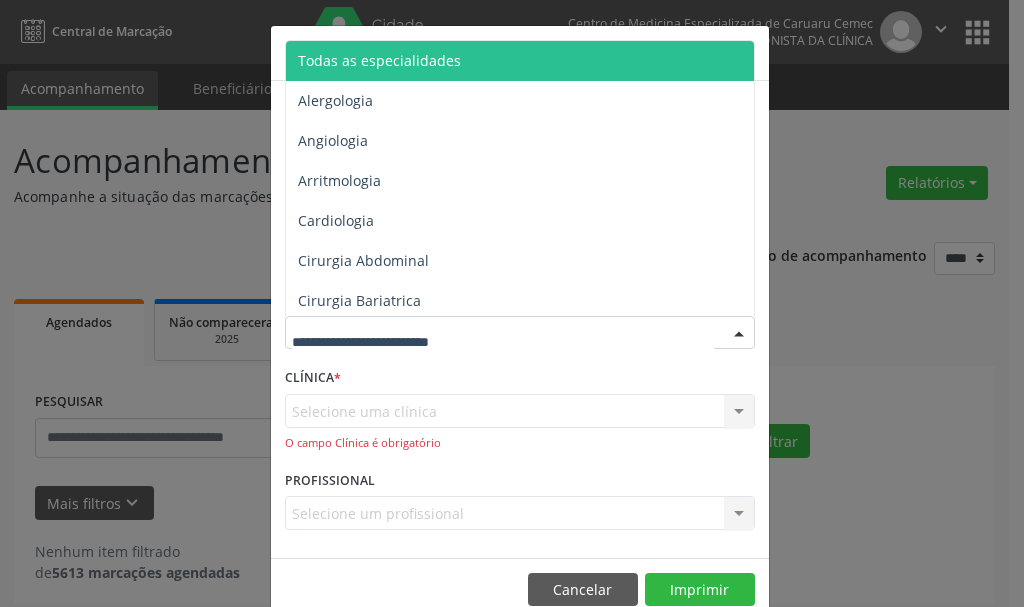 click on "Todas as especialidades" at bounding box center (521, 61) 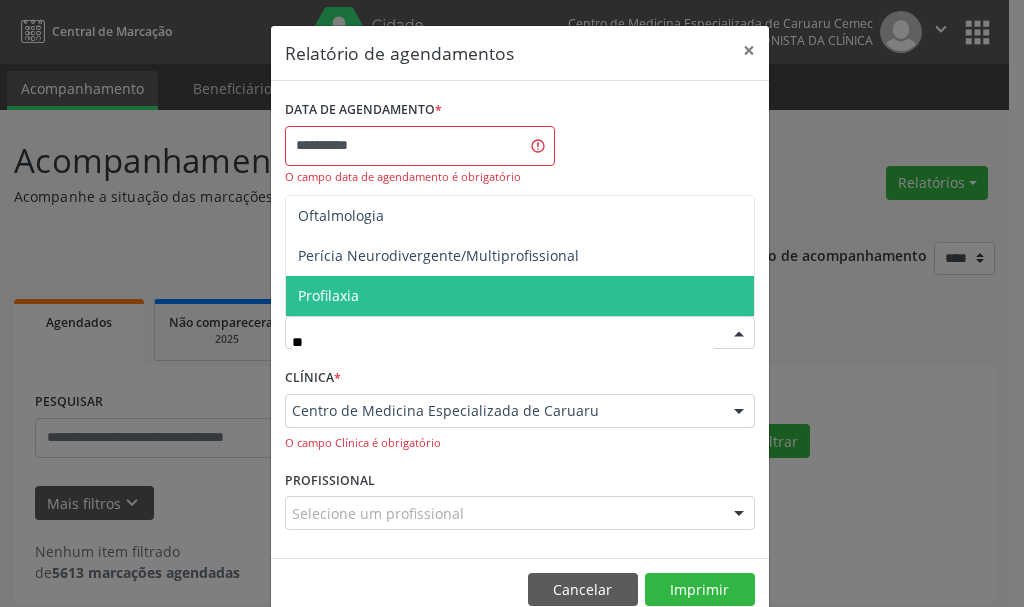 type on "***" 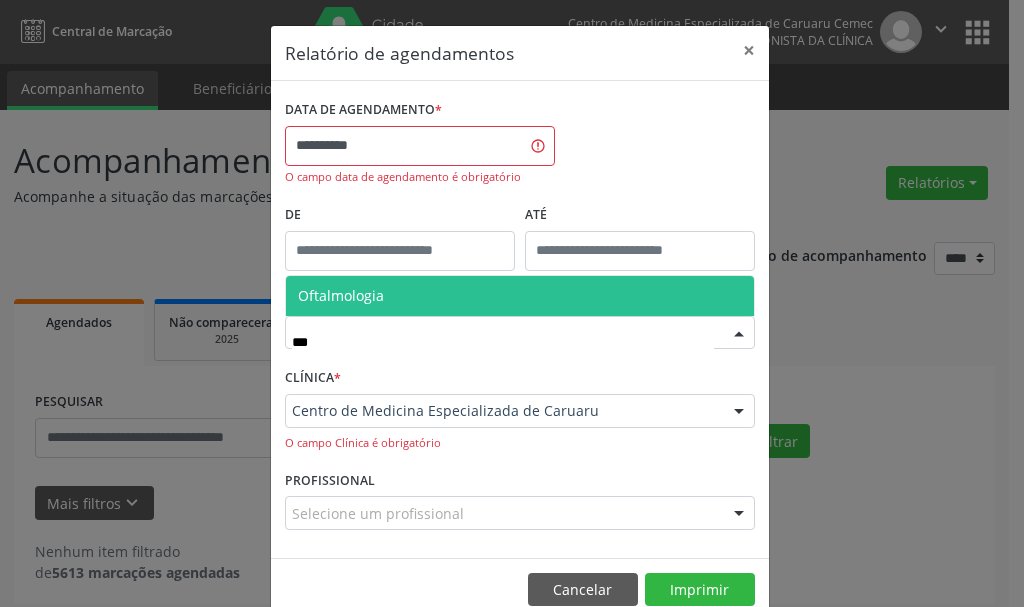 click on "Oftalmologia" at bounding box center [341, 295] 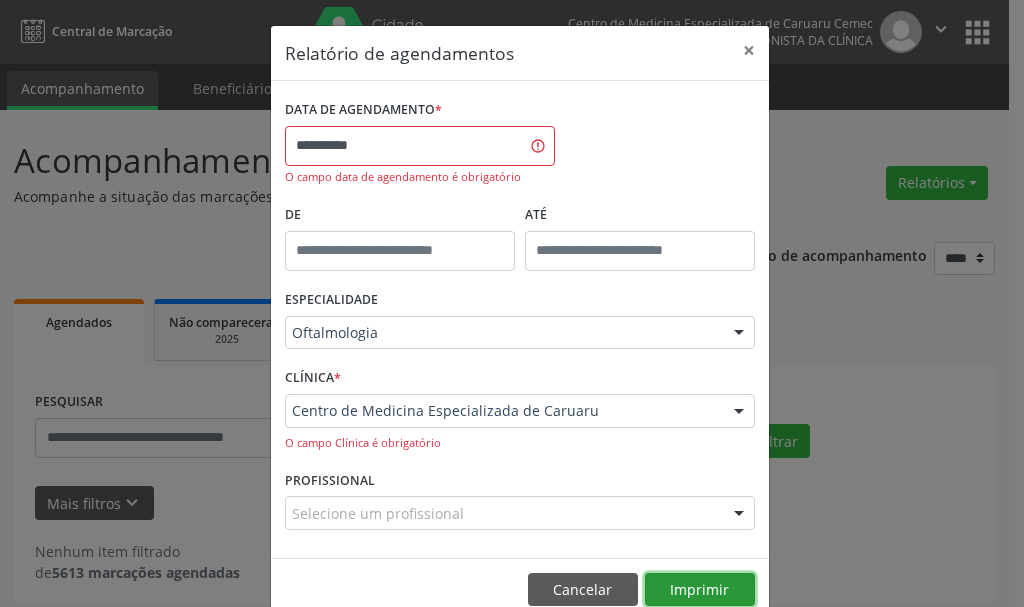 click on "Imprimir" at bounding box center (700, 590) 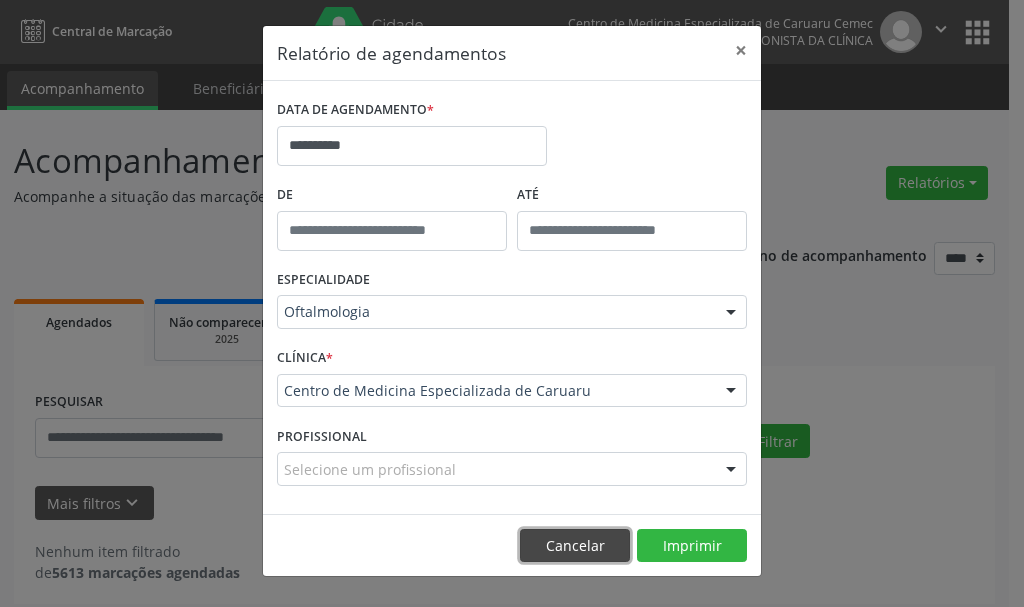 click on "Cancelar" at bounding box center [575, 546] 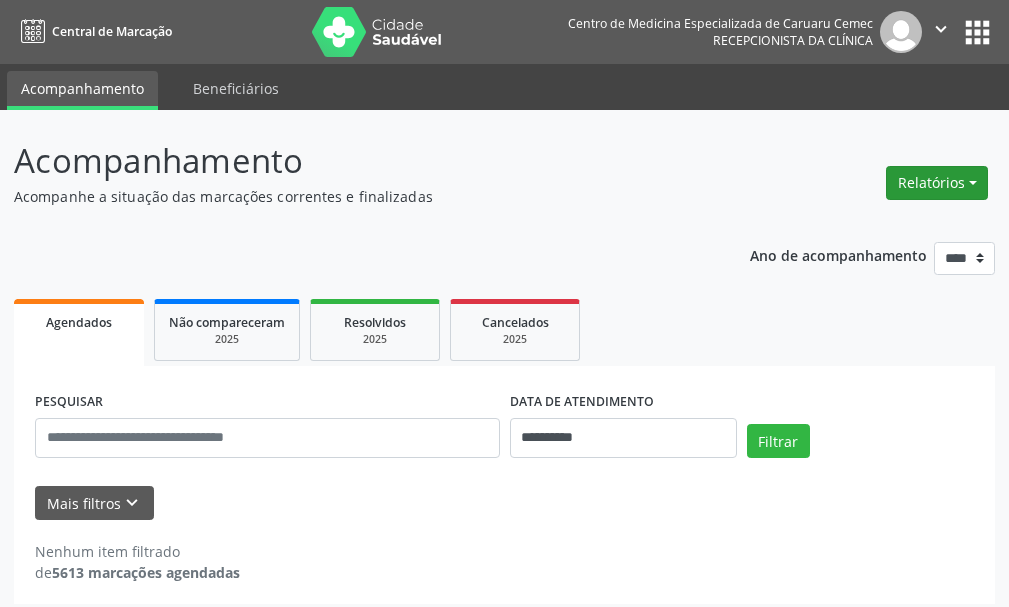 click on "Relatórios" at bounding box center [937, 183] 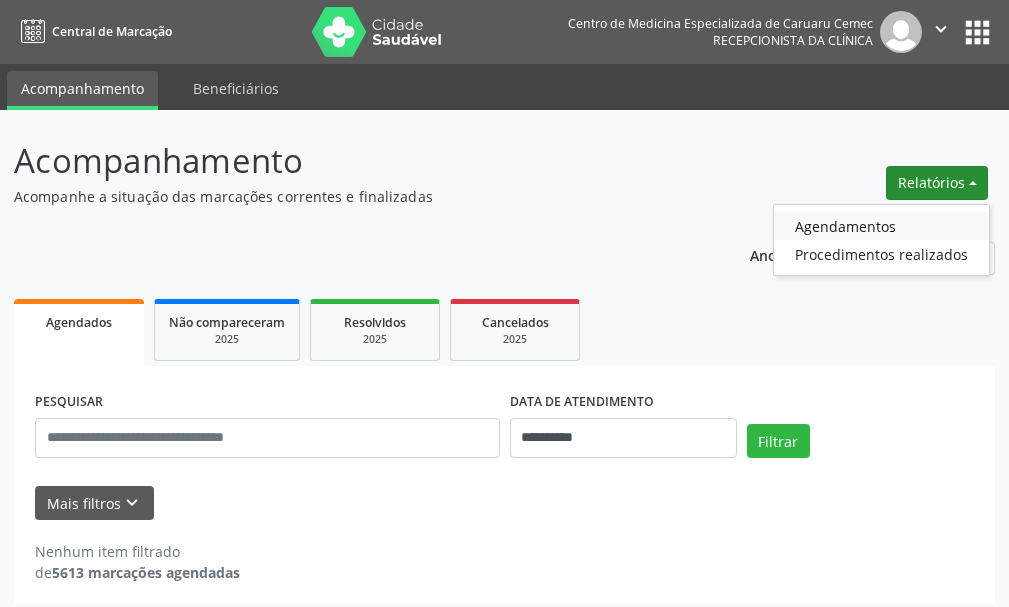click on "Agendamentos" at bounding box center (881, 226) 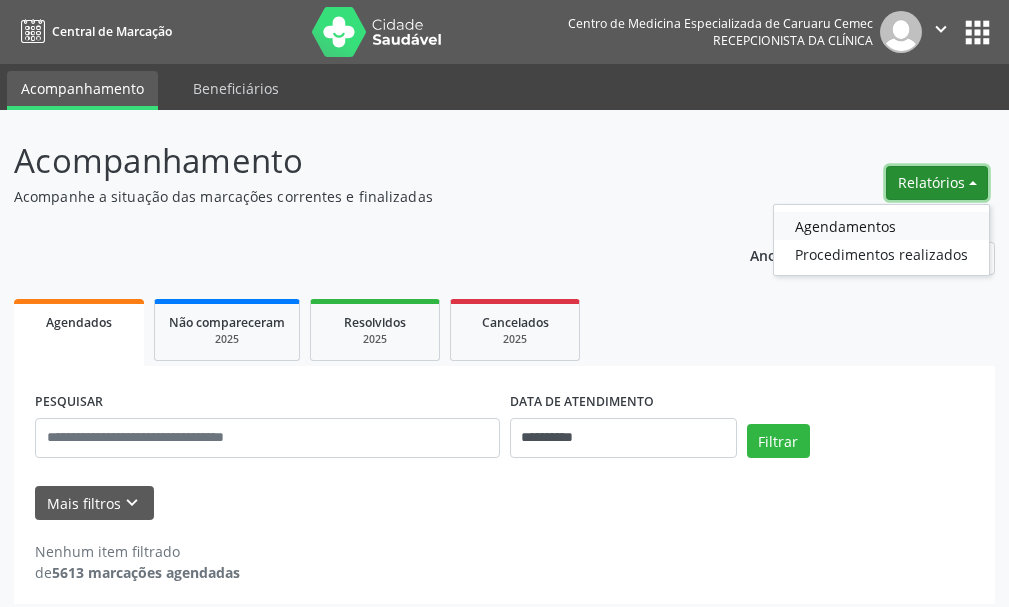 select on "*" 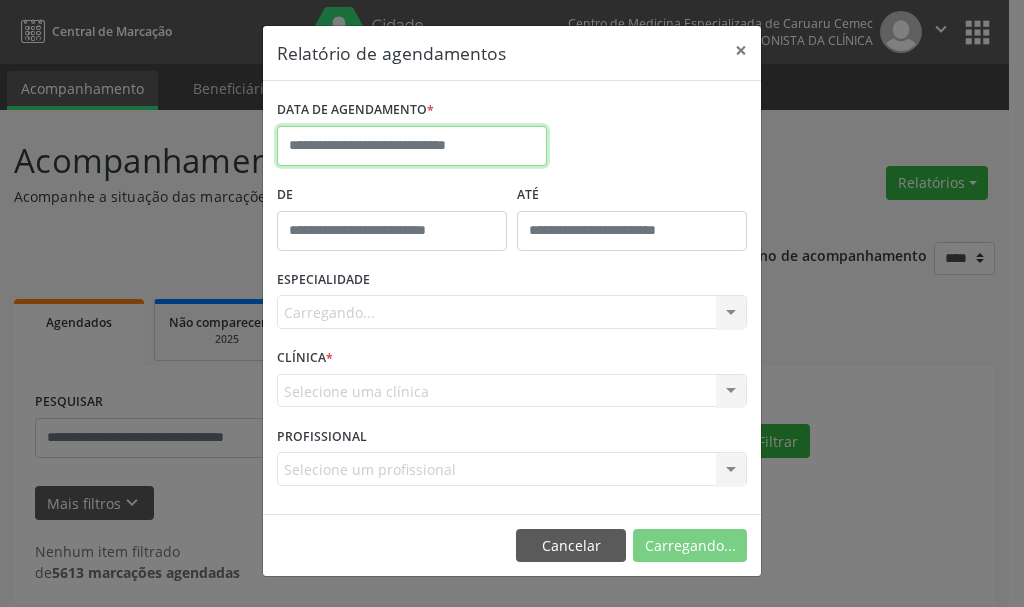 click at bounding box center [412, 146] 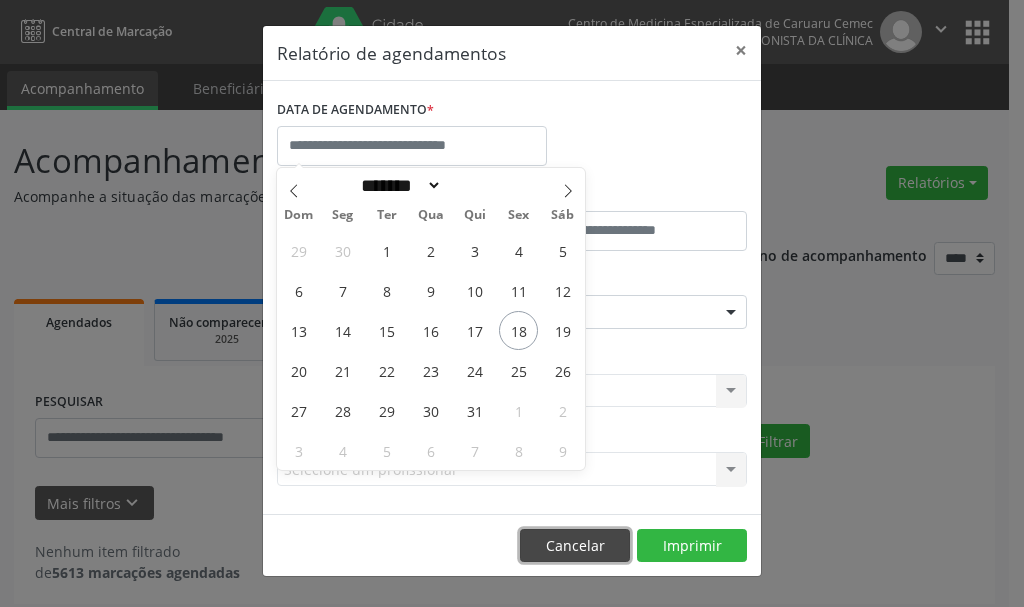 click on "Cancelar" at bounding box center [575, 546] 